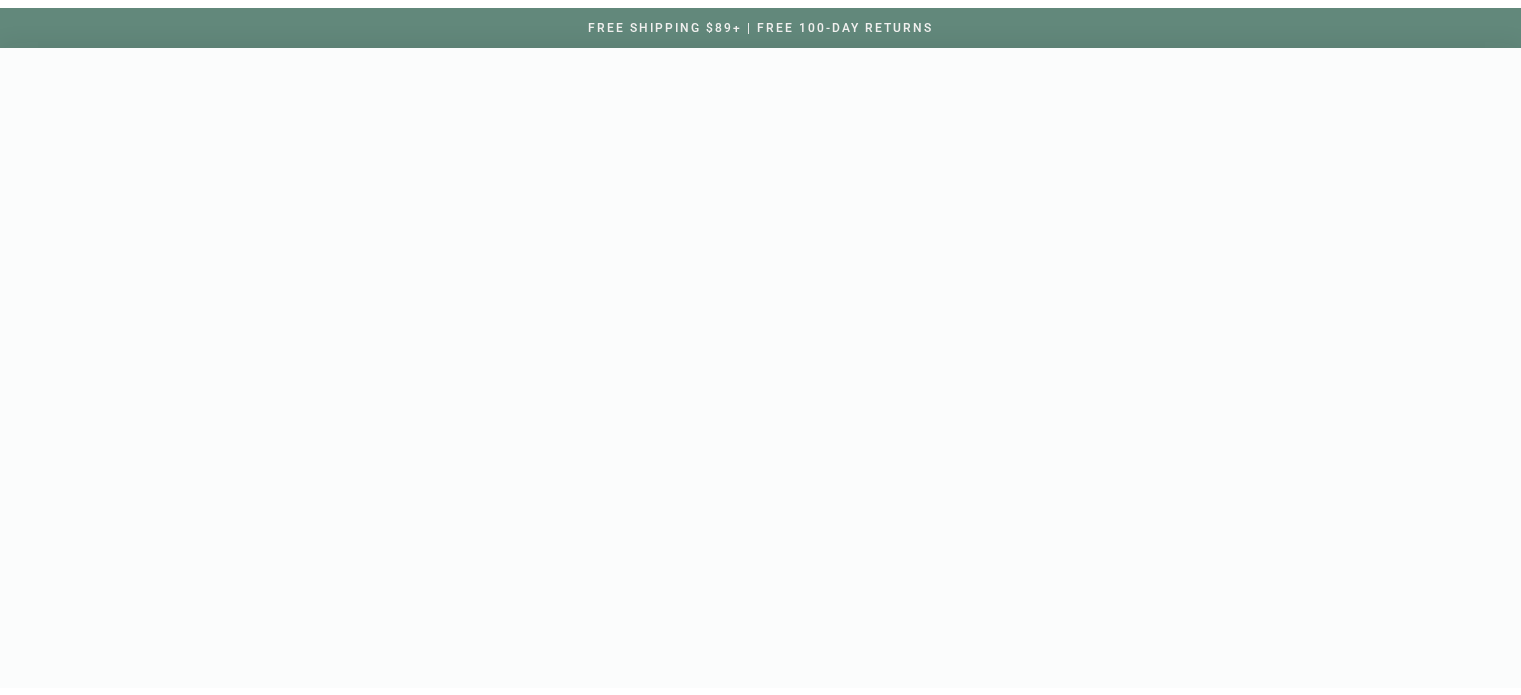 scroll, scrollTop: 0, scrollLeft: 0, axis: both 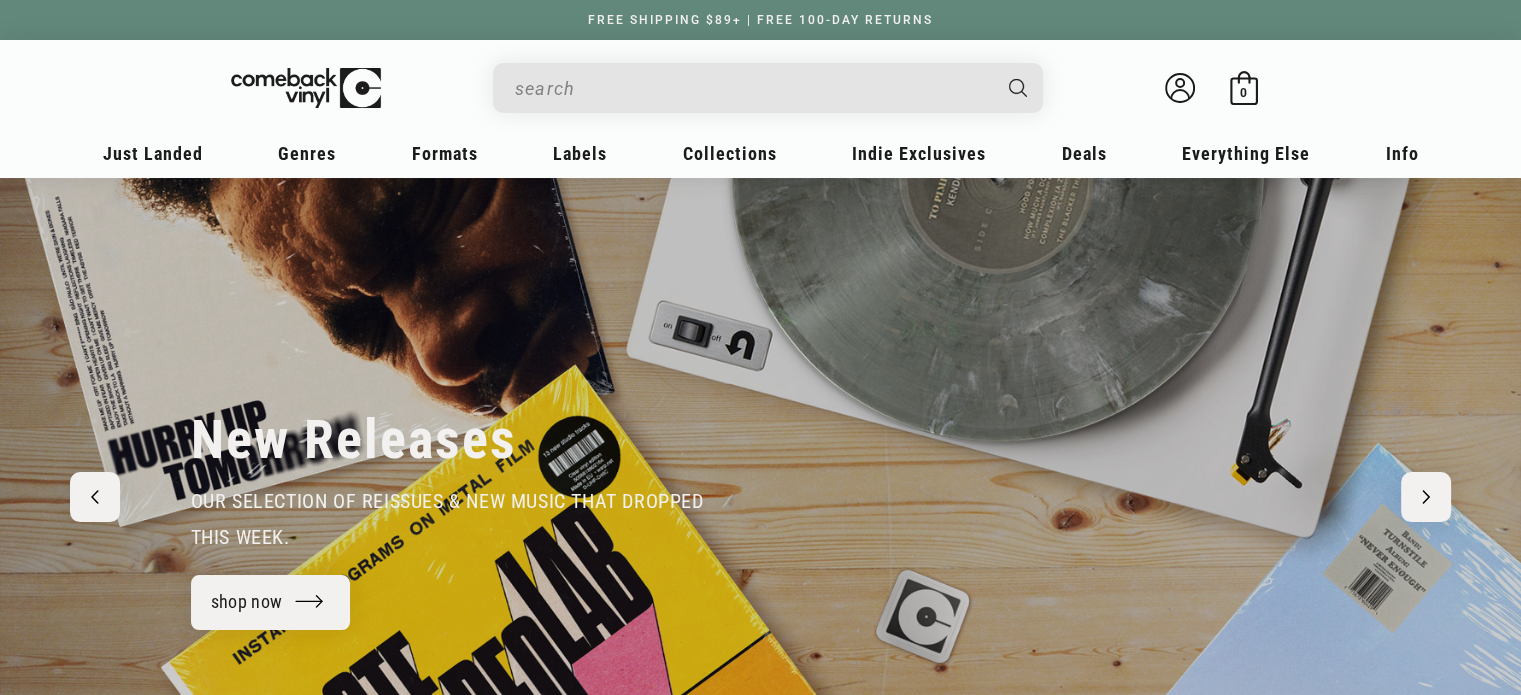 click at bounding box center (752, 88) 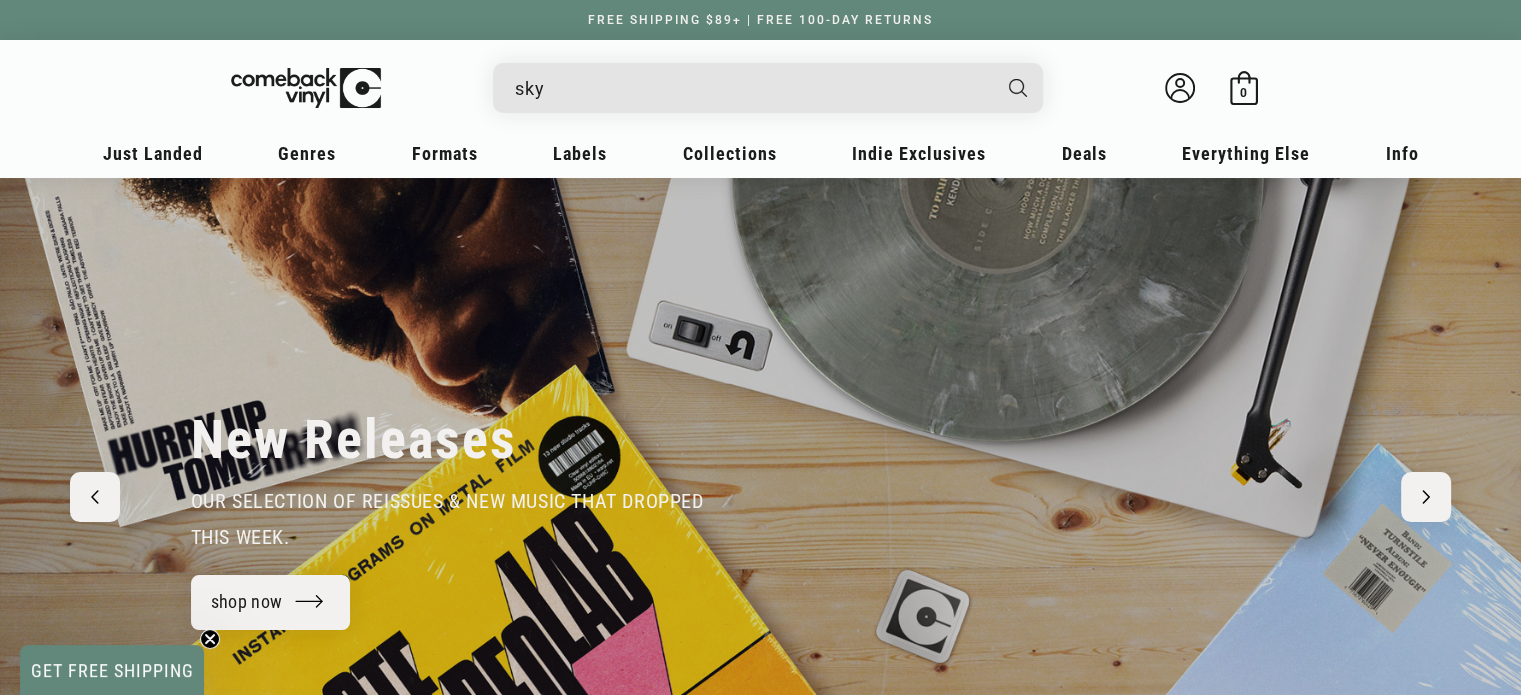 type on "skyl" 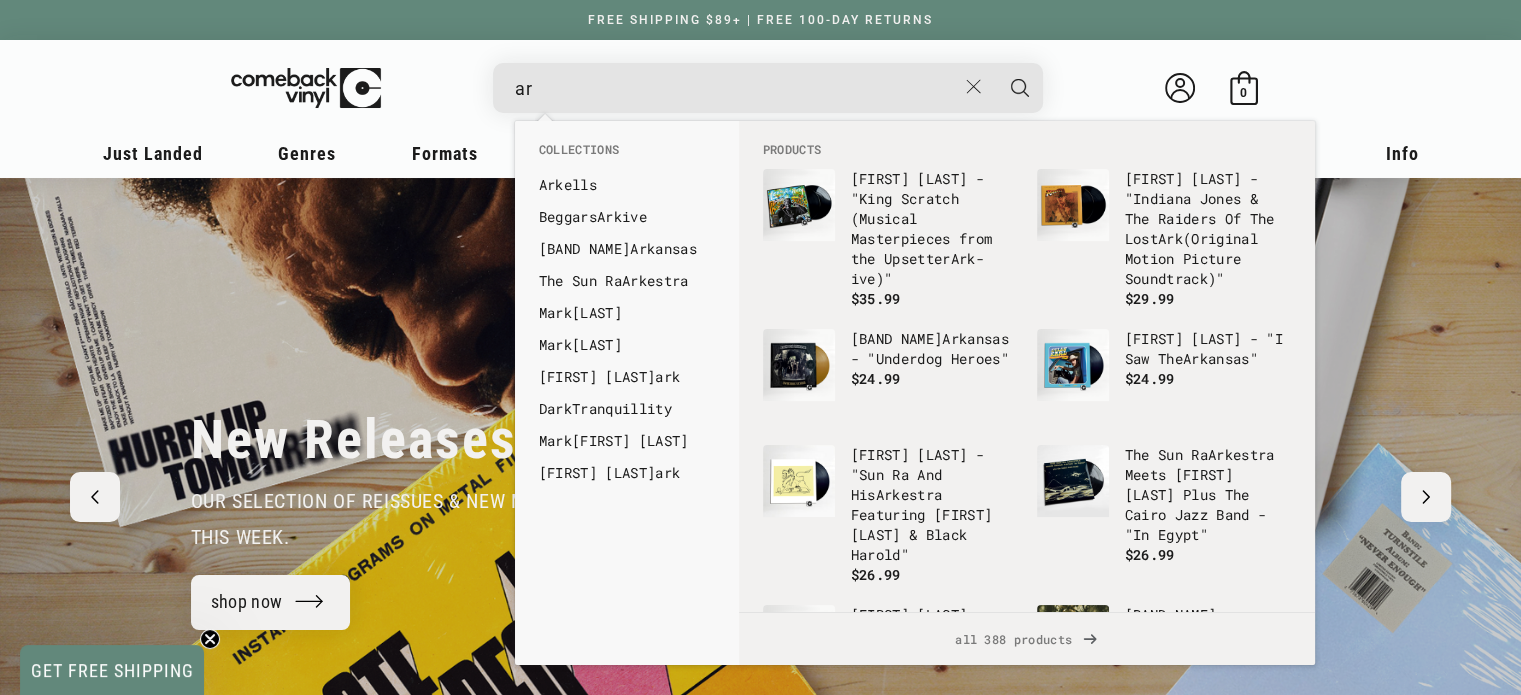 type on "a" 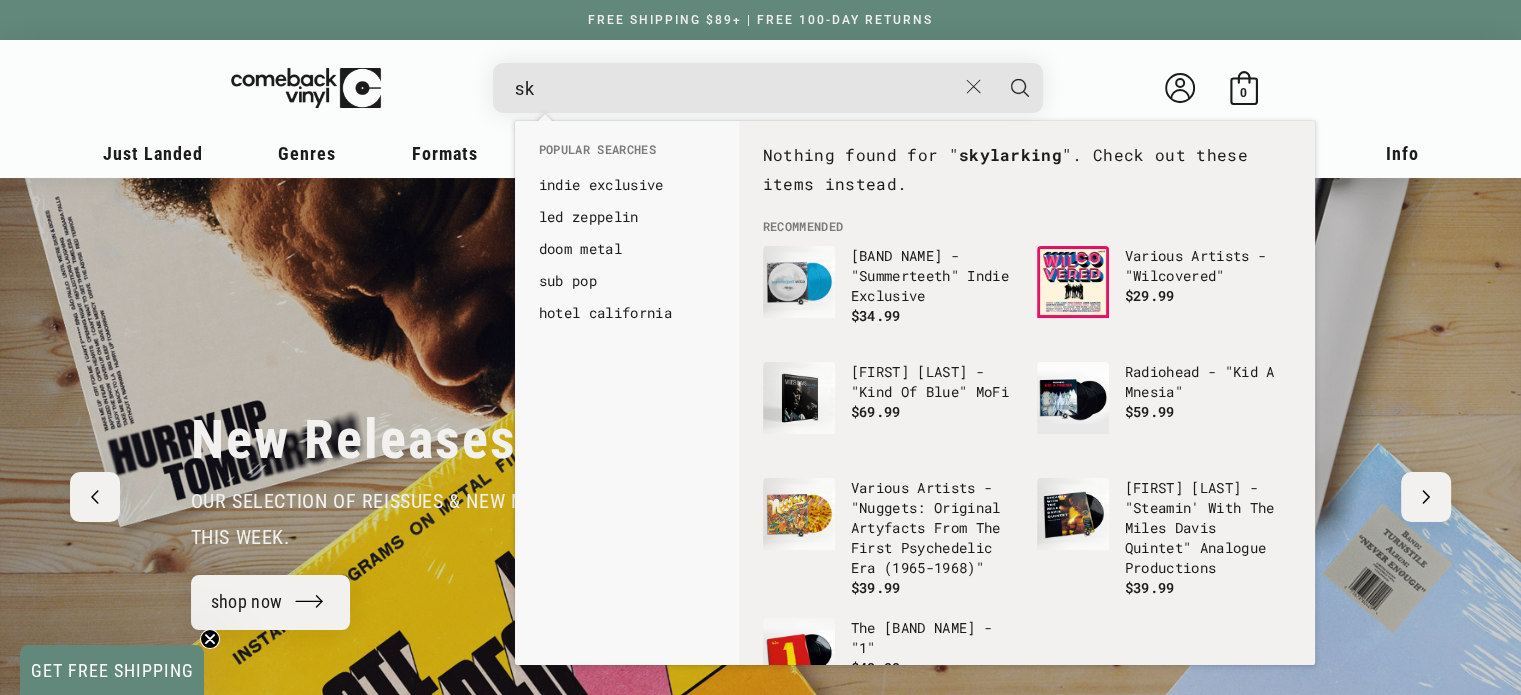 type on "s" 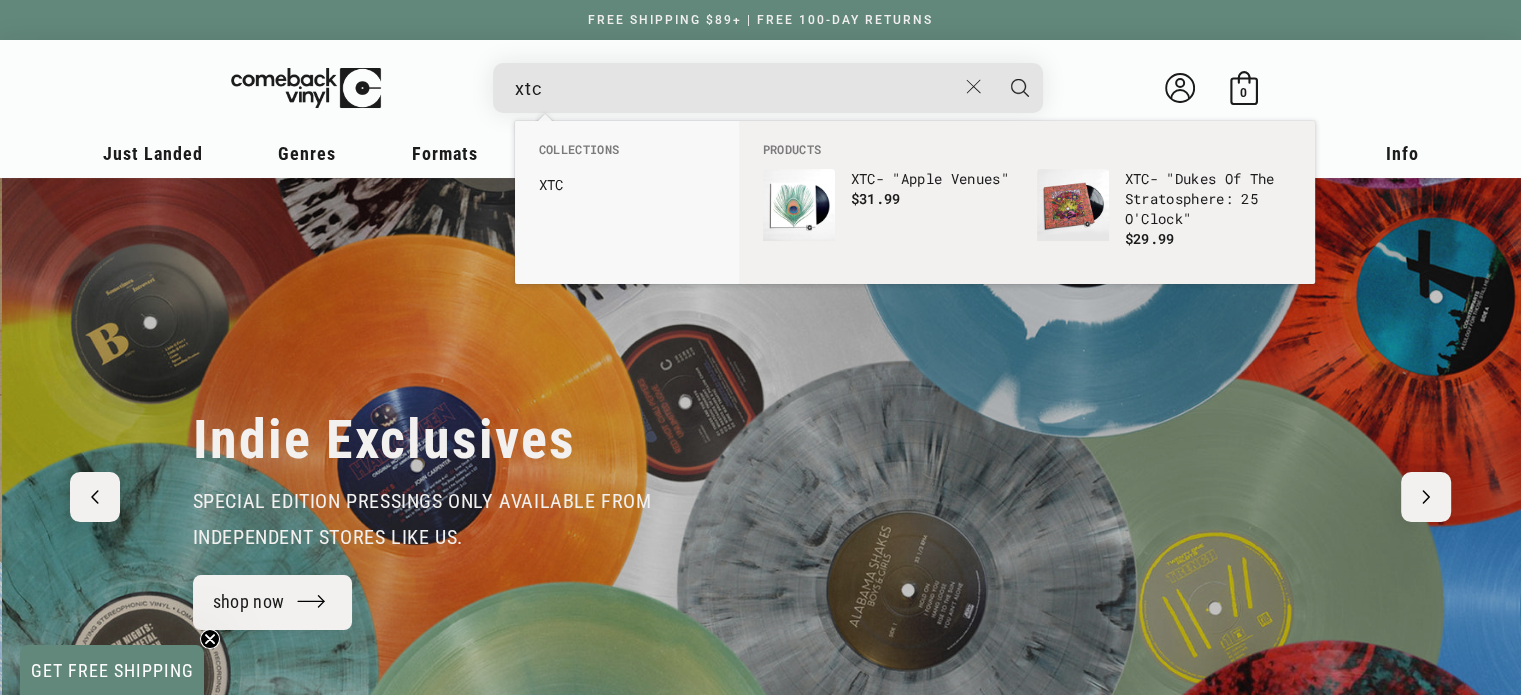 scroll, scrollTop: 0, scrollLeft: 1520, axis: horizontal 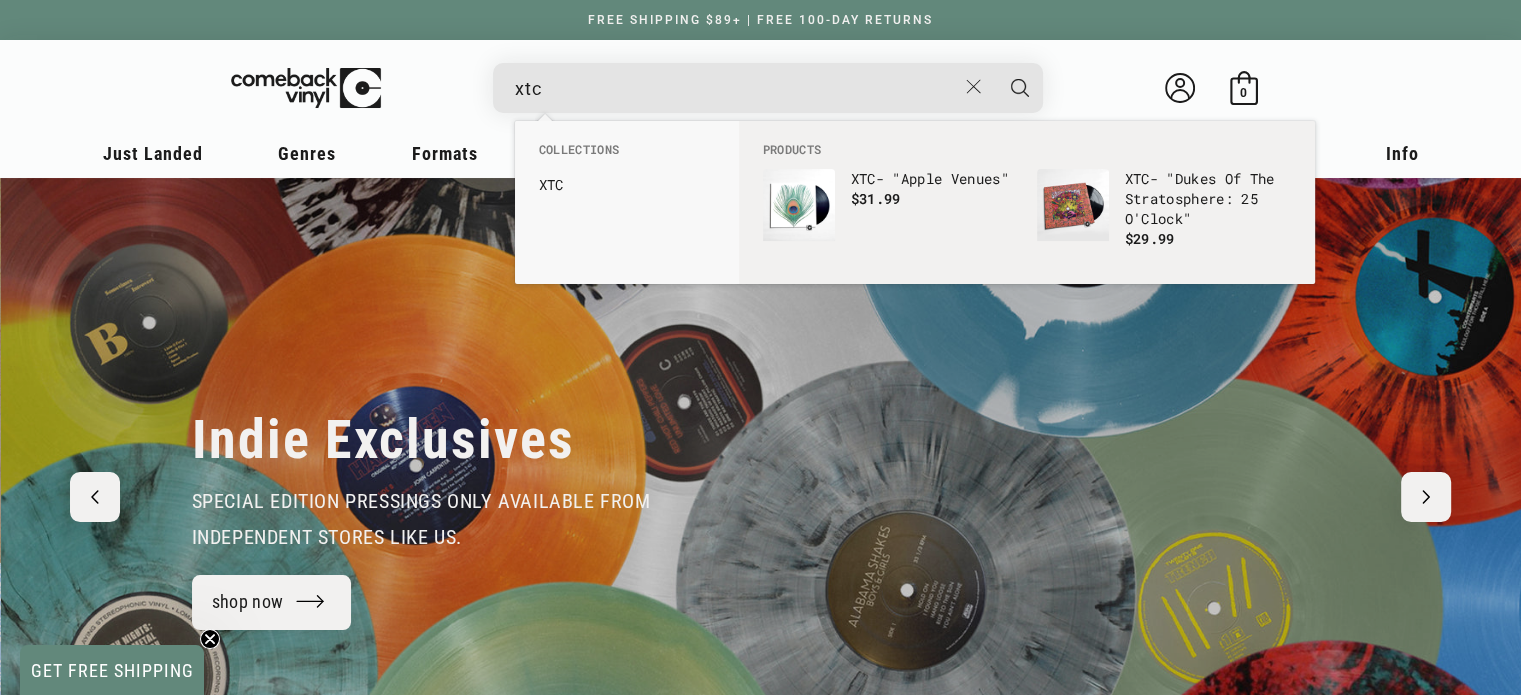 type on "xtc" 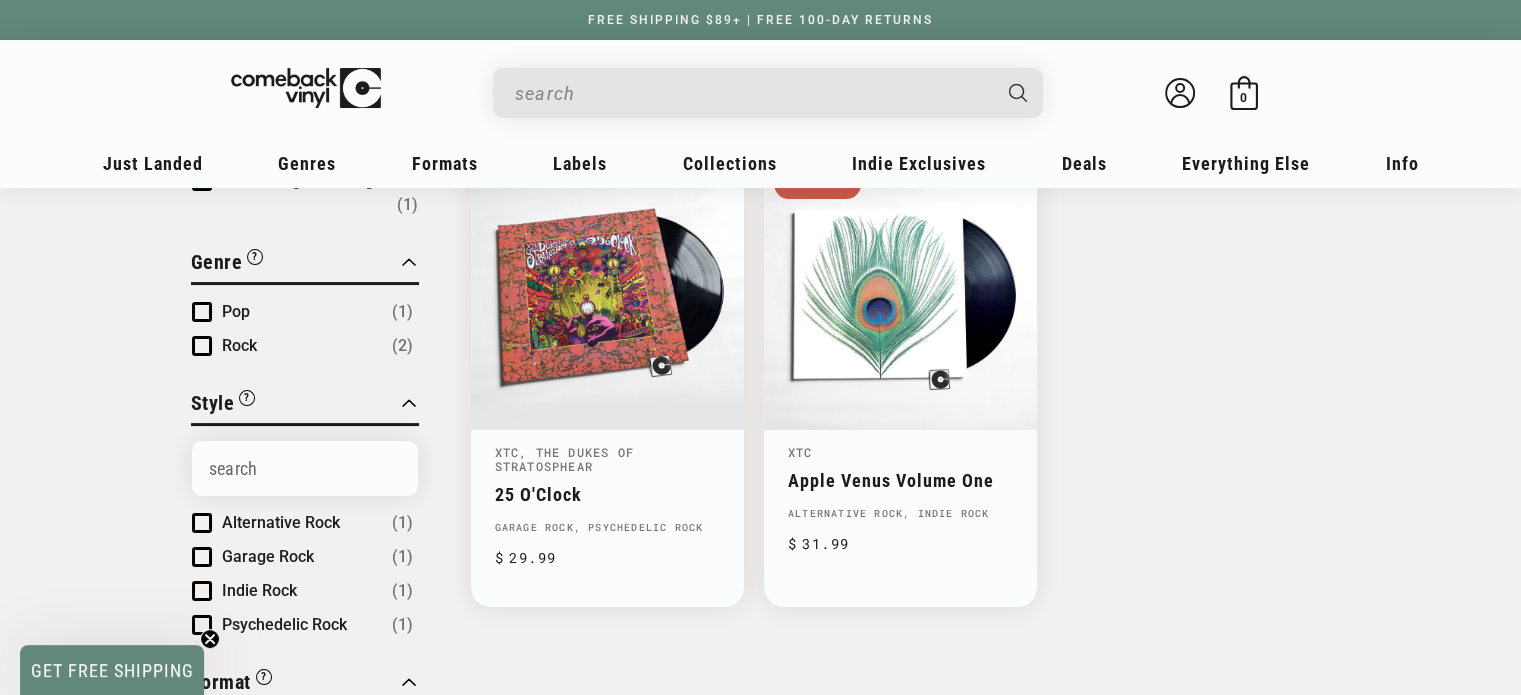 type on "xtc" 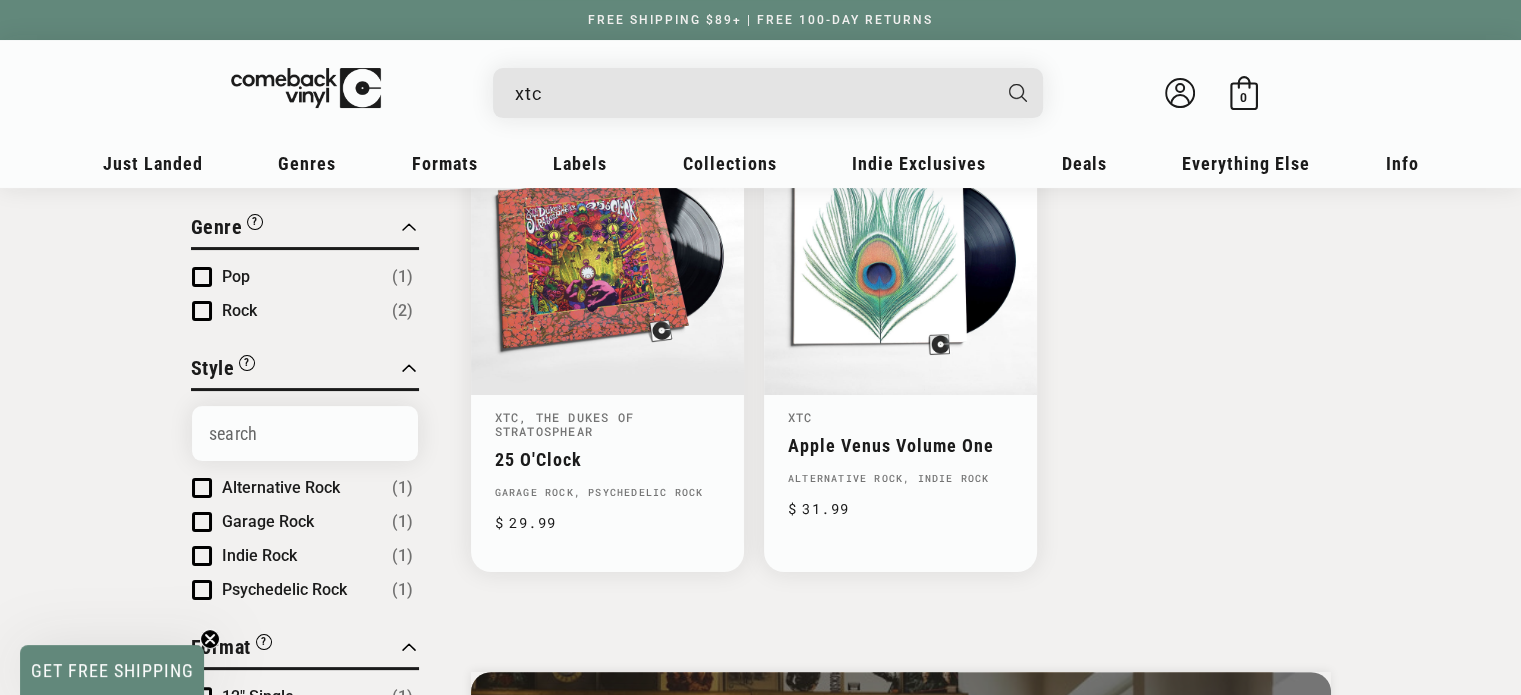 scroll, scrollTop: 200, scrollLeft: 0, axis: vertical 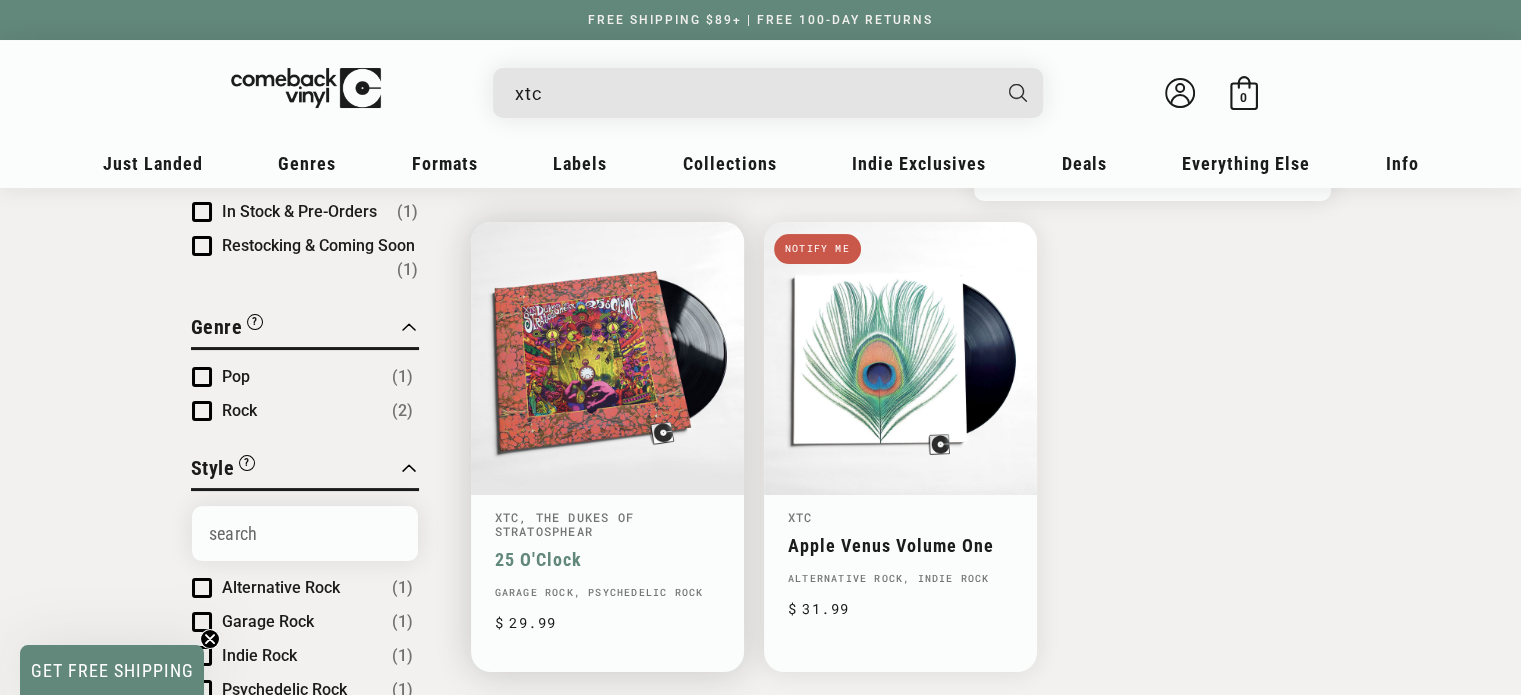 click on "25 O'Clock" at bounding box center [607, 559] 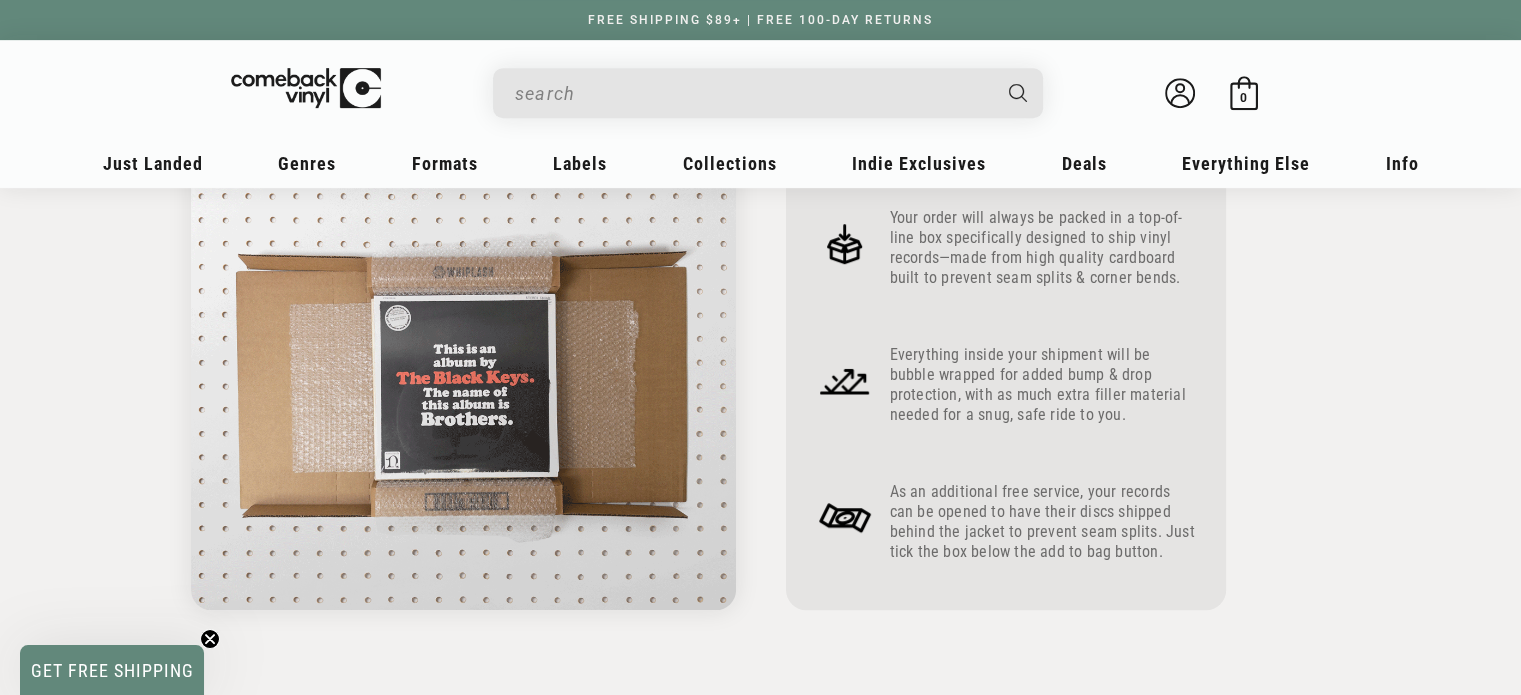 scroll, scrollTop: 1400, scrollLeft: 0, axis: vertical 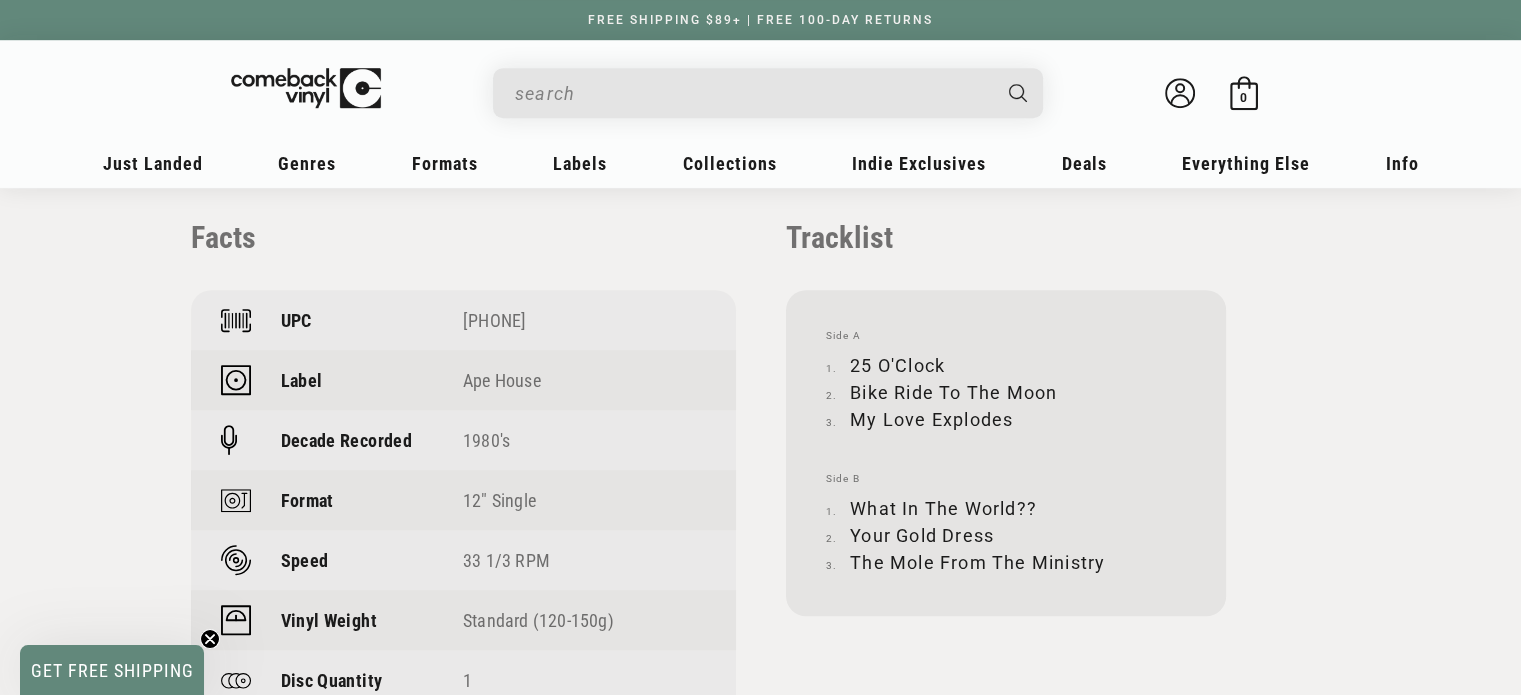 click on "633367791115" at bounding box center (584, 320) 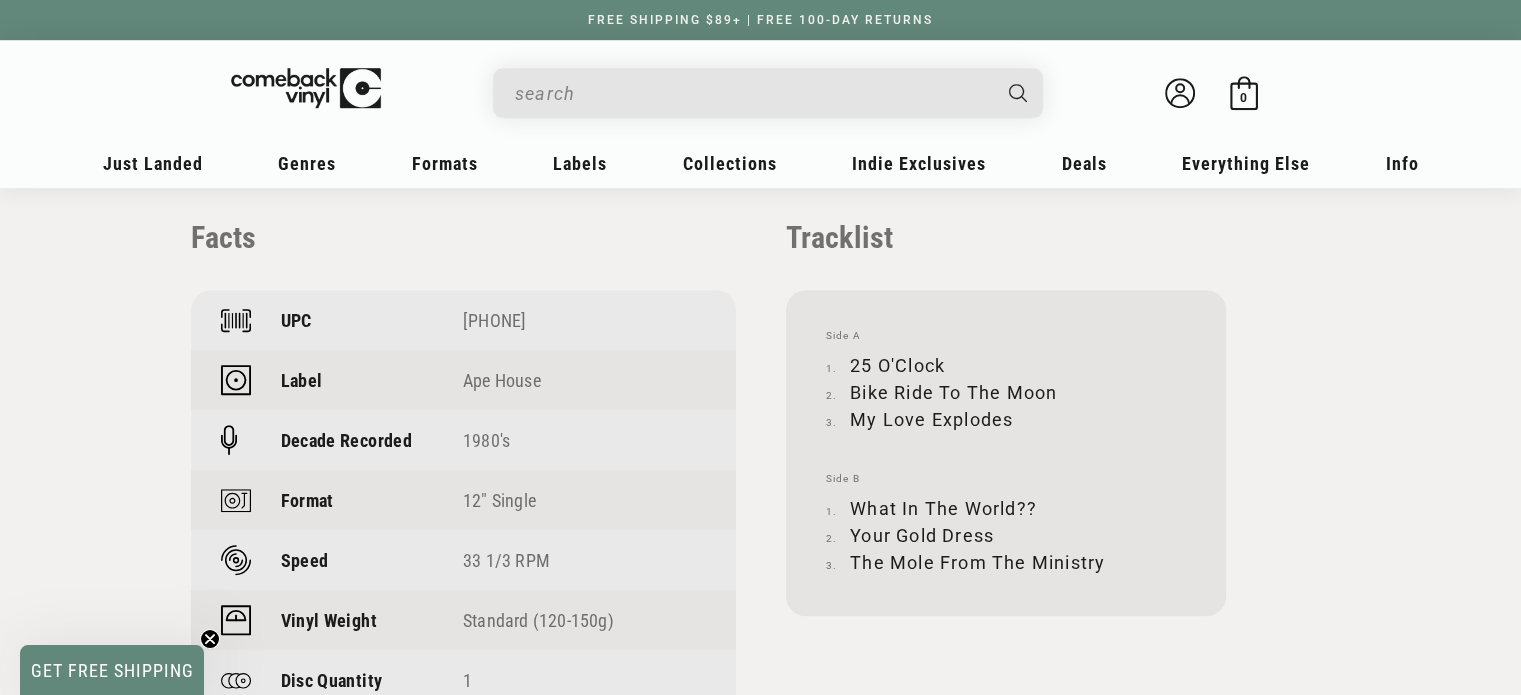 click on "Vinyl Weight
Standard (120-150g)" at bounding box center (463, 620) 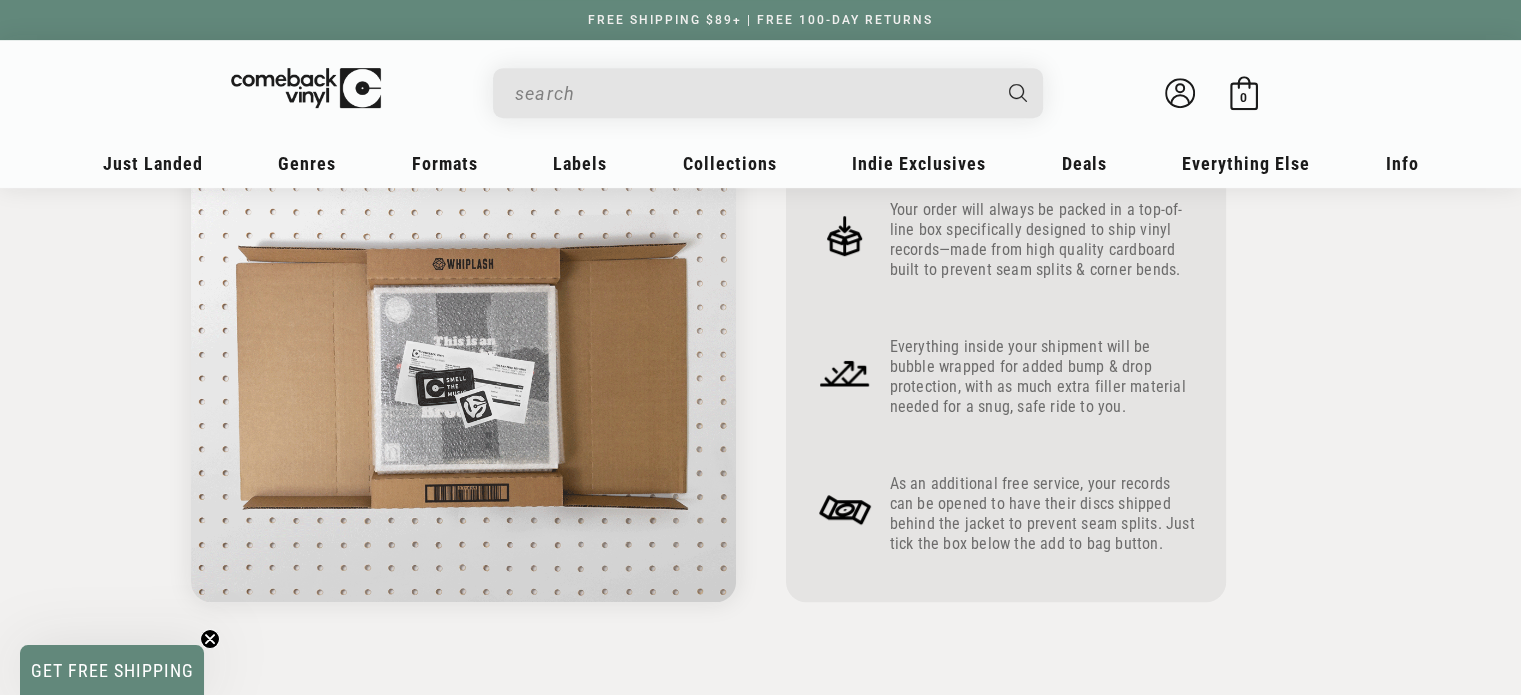 scroll, scrollTop: 1300, scrollLeft: 0, axis: vertical 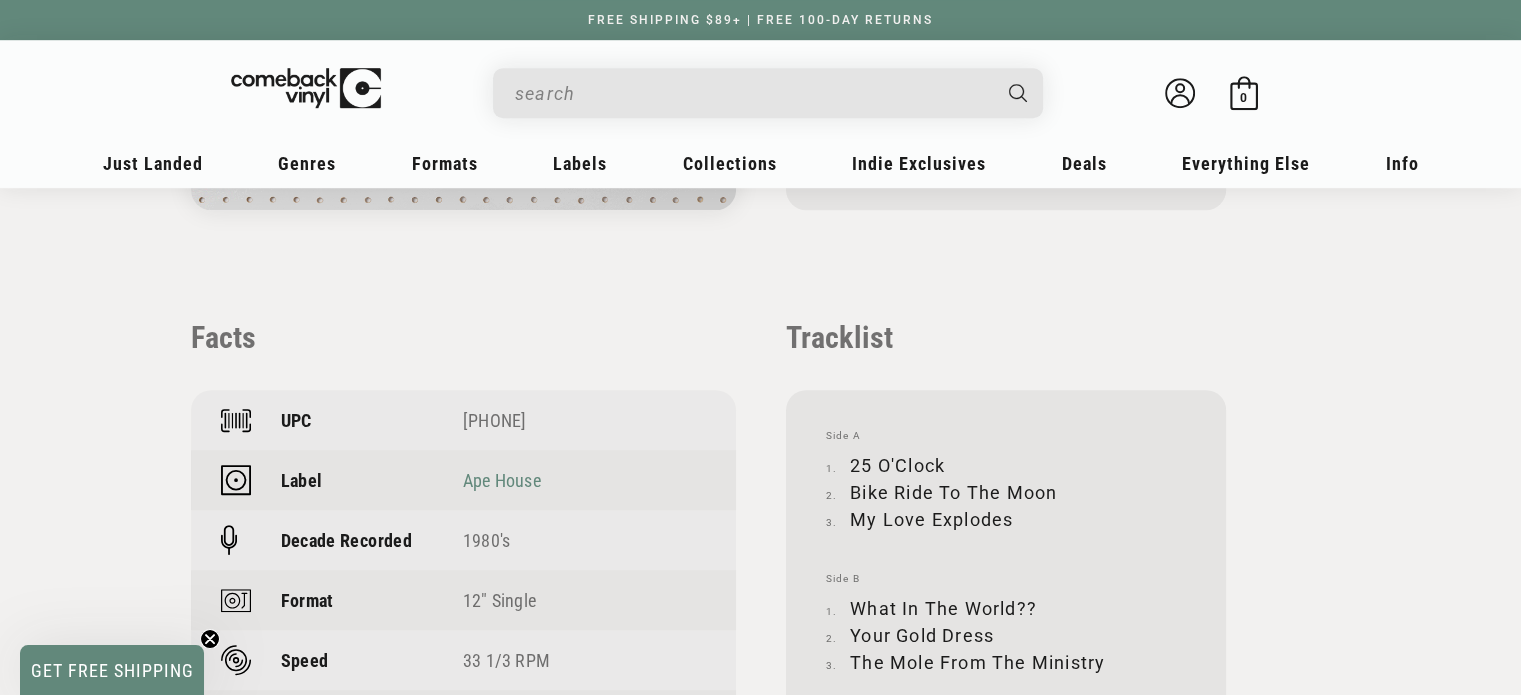 click on "Ape House" at bounding box center (502, 480) 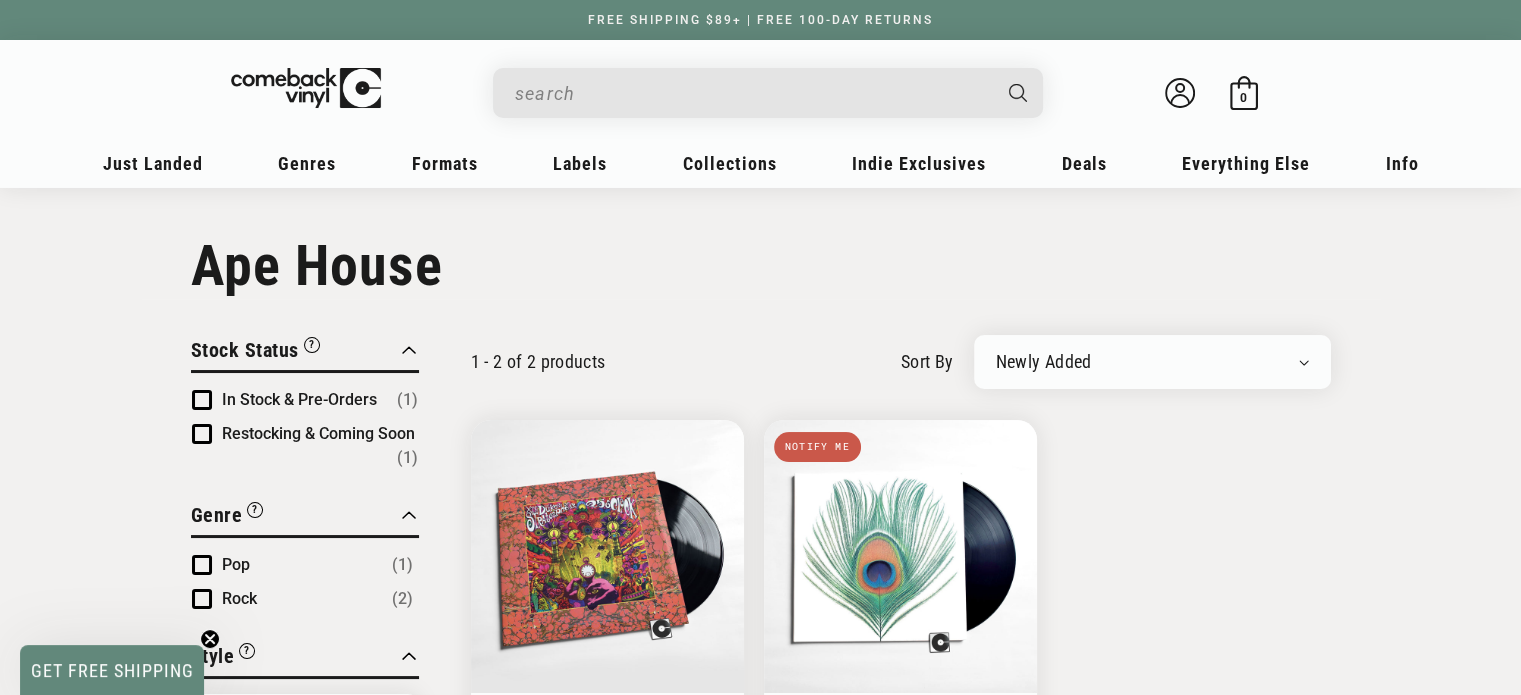 scroll, scrollTop: 300, scrollLeft: 0, axis: vertical 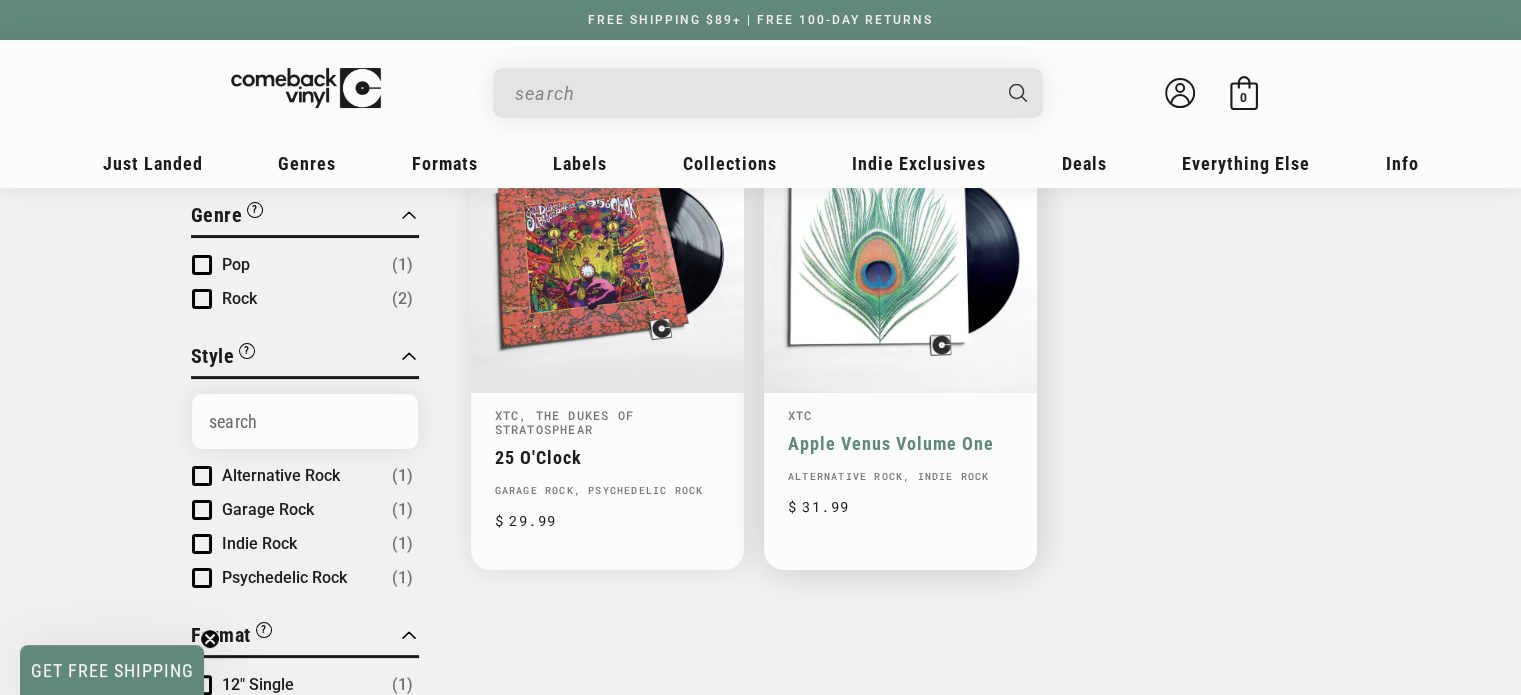 click on "Apple Venus Volume One" at bounding box center [900, 443] 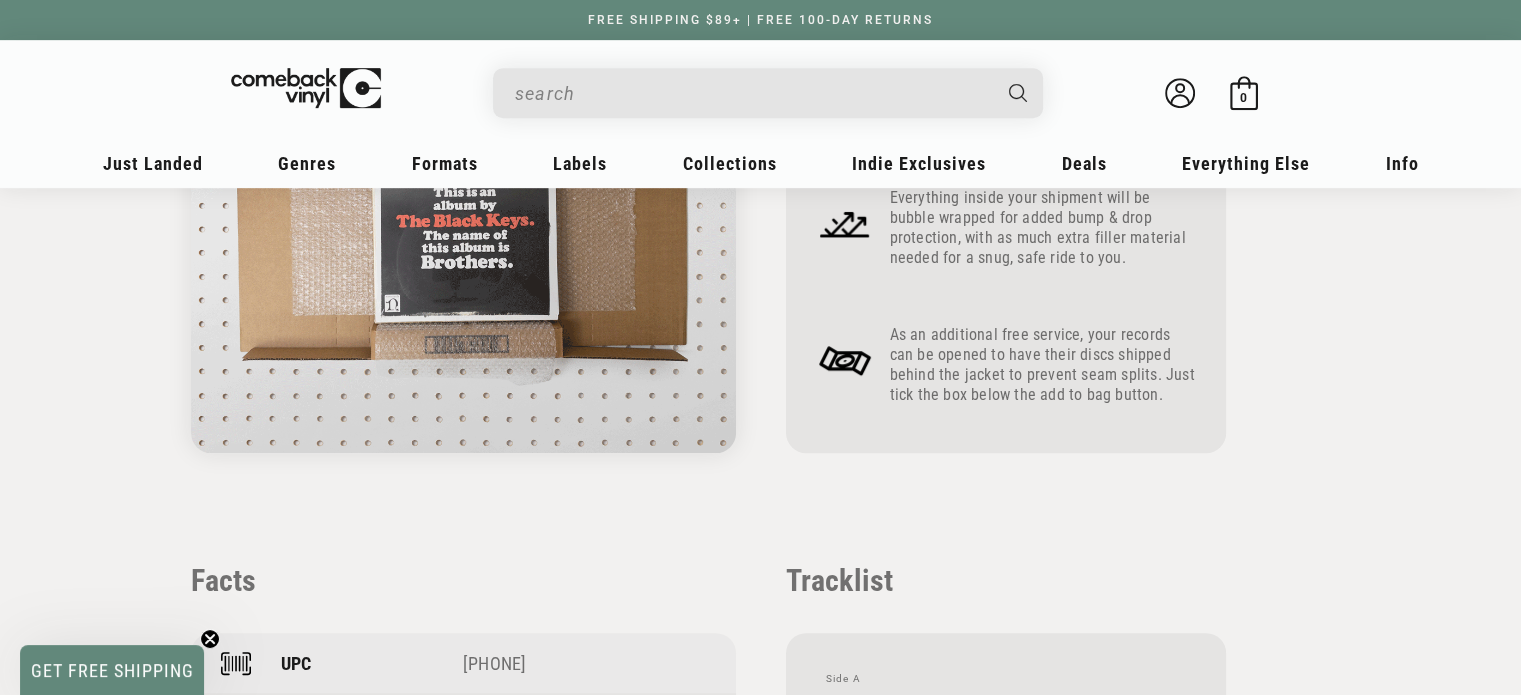 scroll, scrollTop: 1400, scrollLeft: 0, axis: vertical 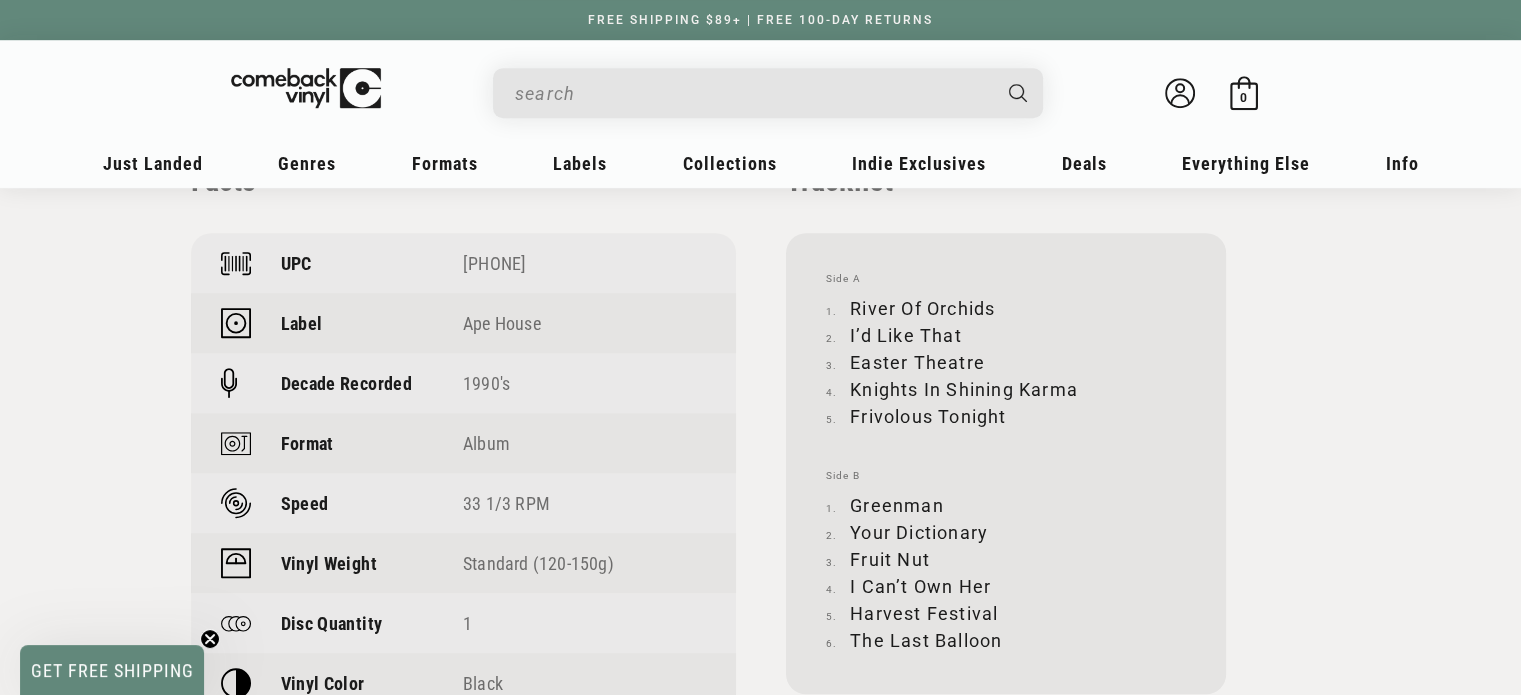 click on "[PHONE]" at bounding box center [584, 263] 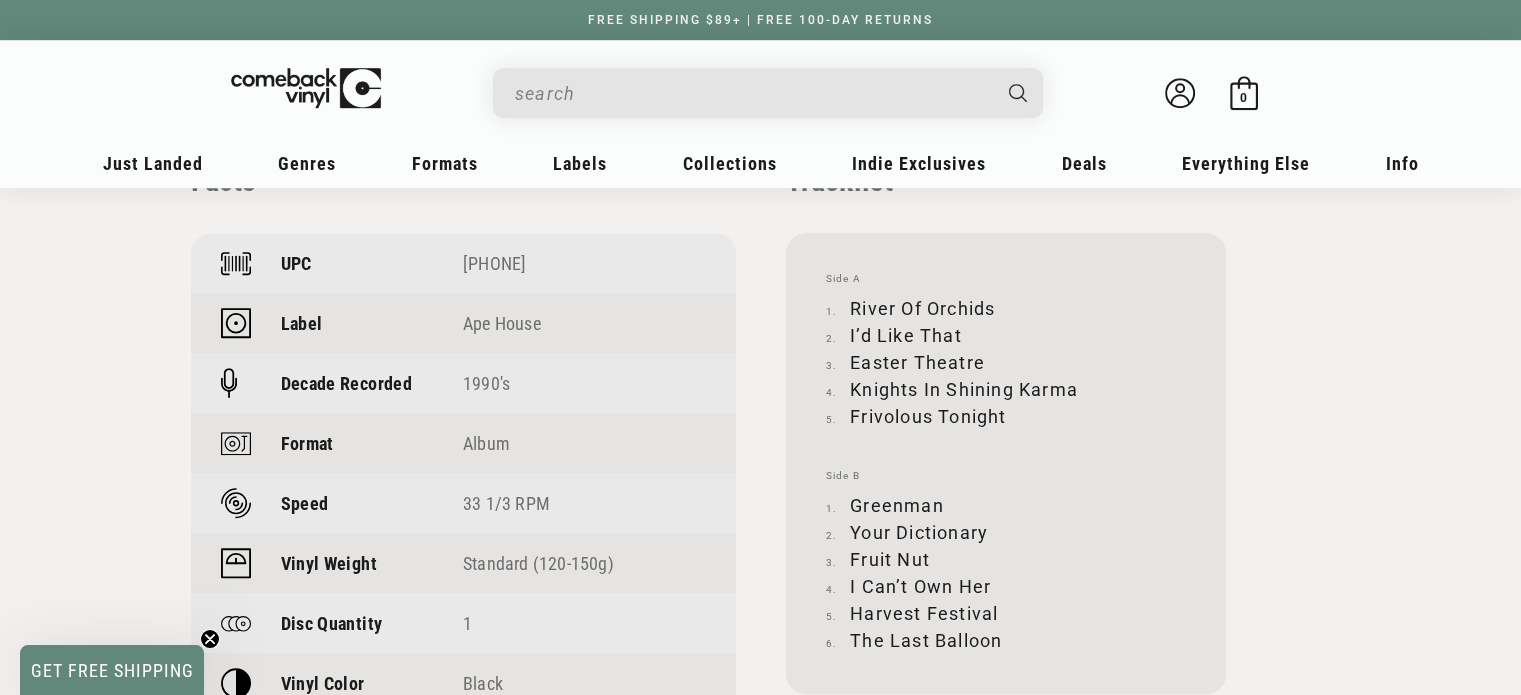 copy on "[PHONE]" 